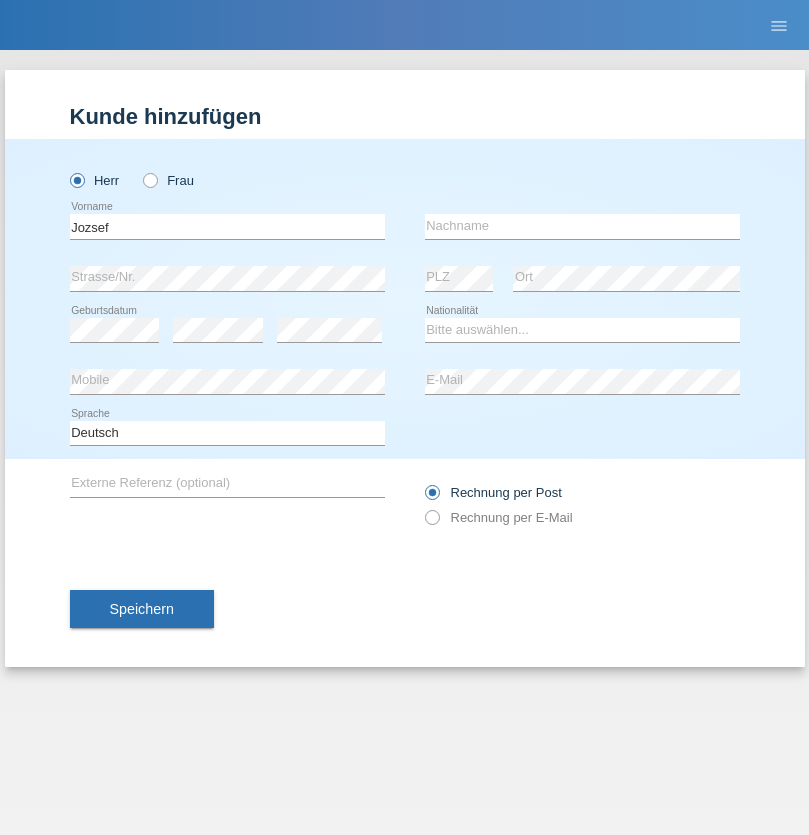 scroll, scrollTop: 0, scrollLeft: 0, axis: both 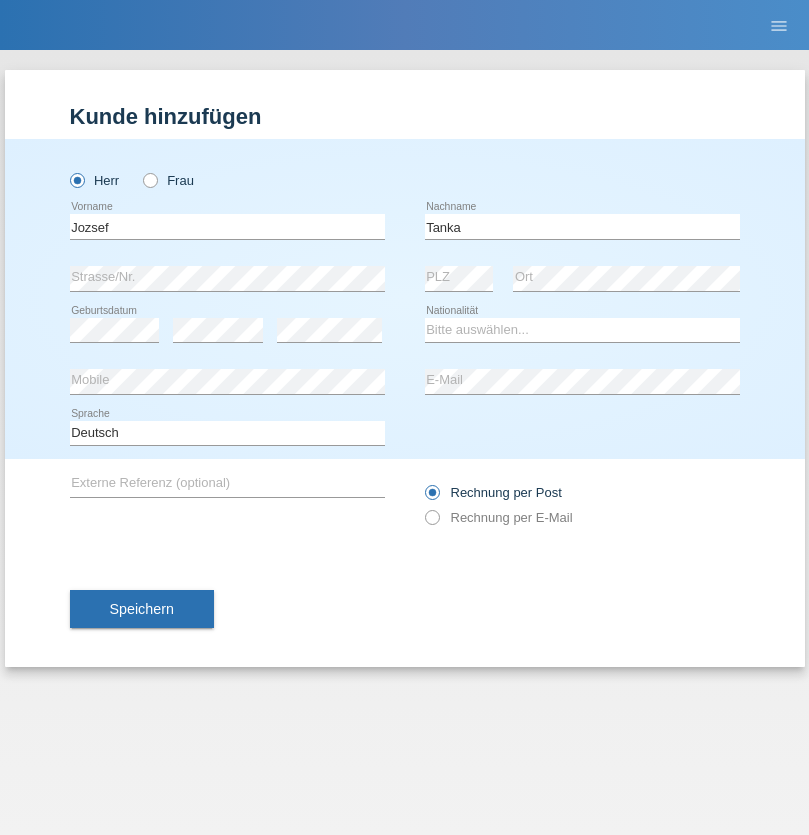 type on "Tanka" 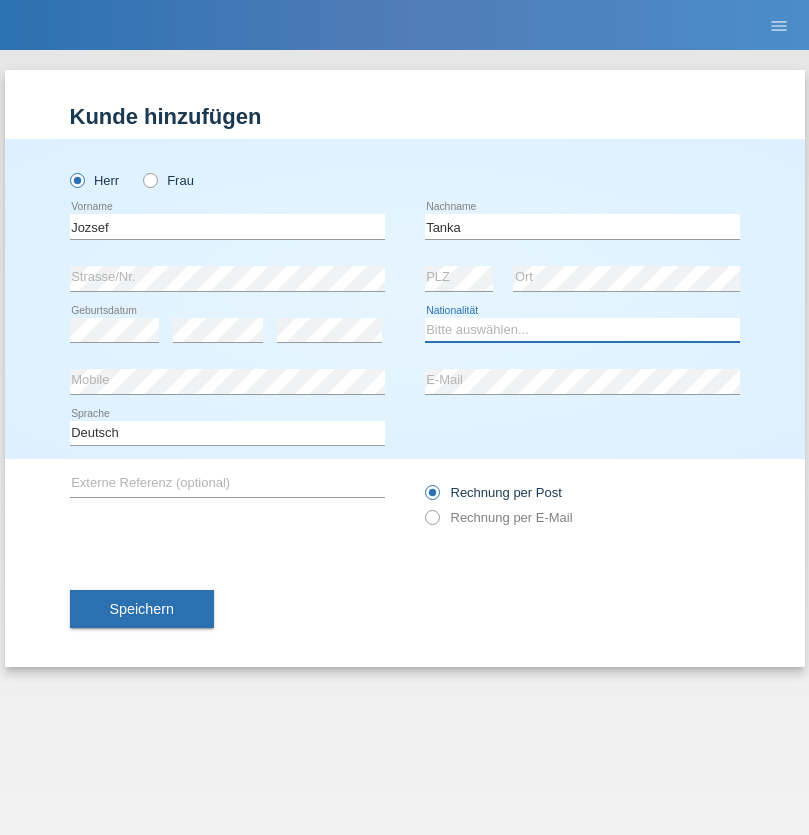 select on "HU" 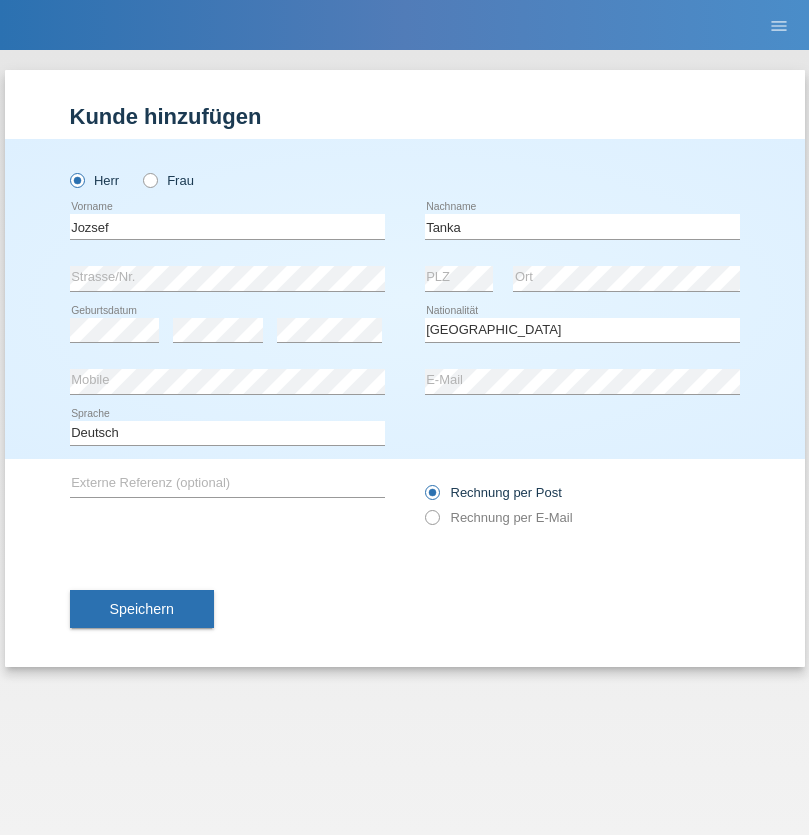 select on "C" 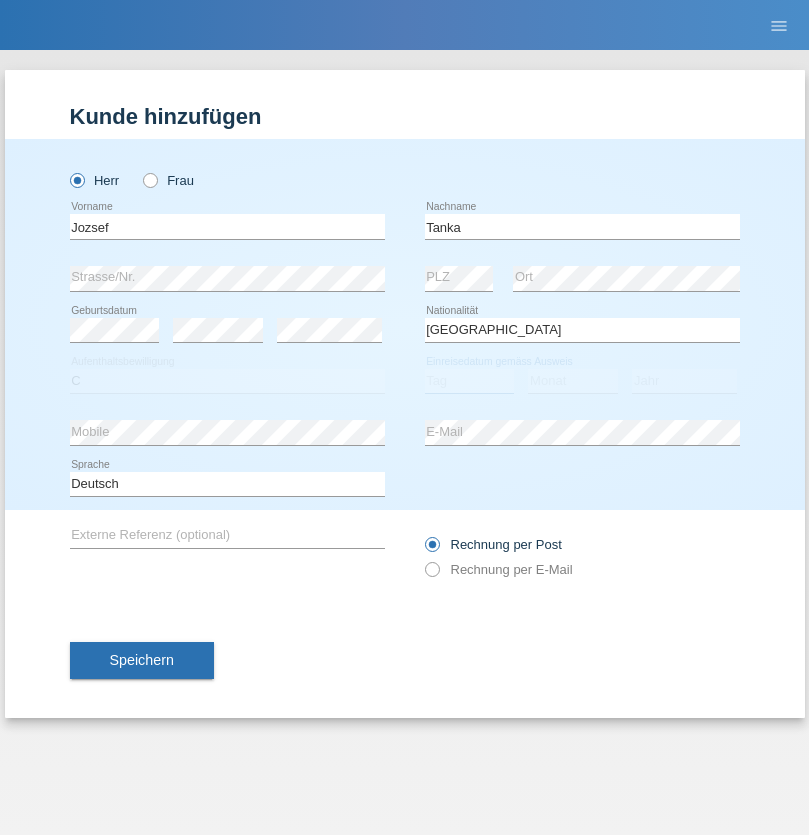 select on "17" 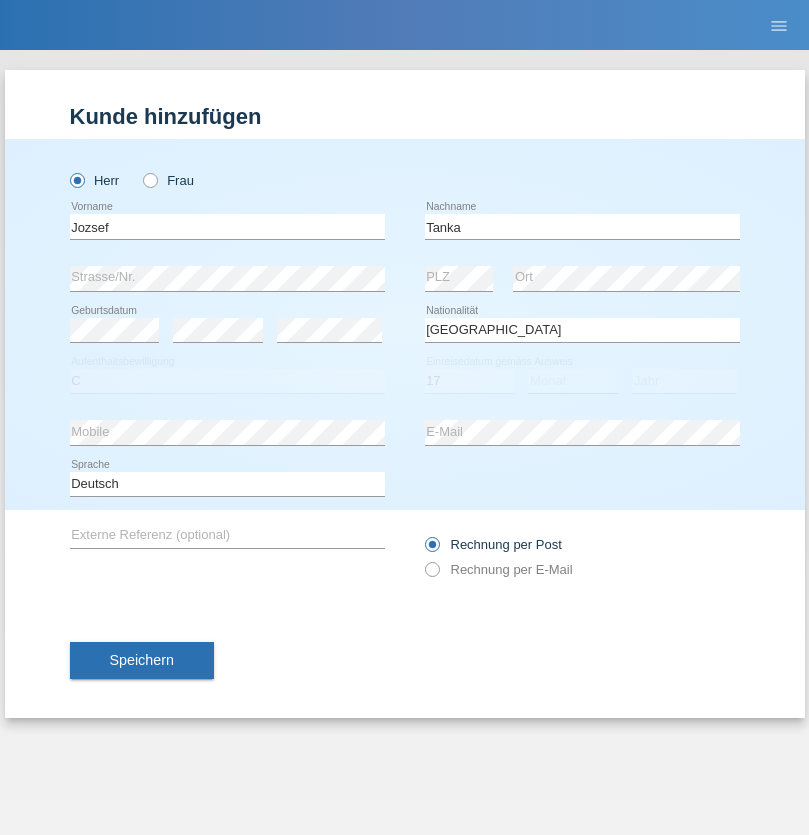select on "03" 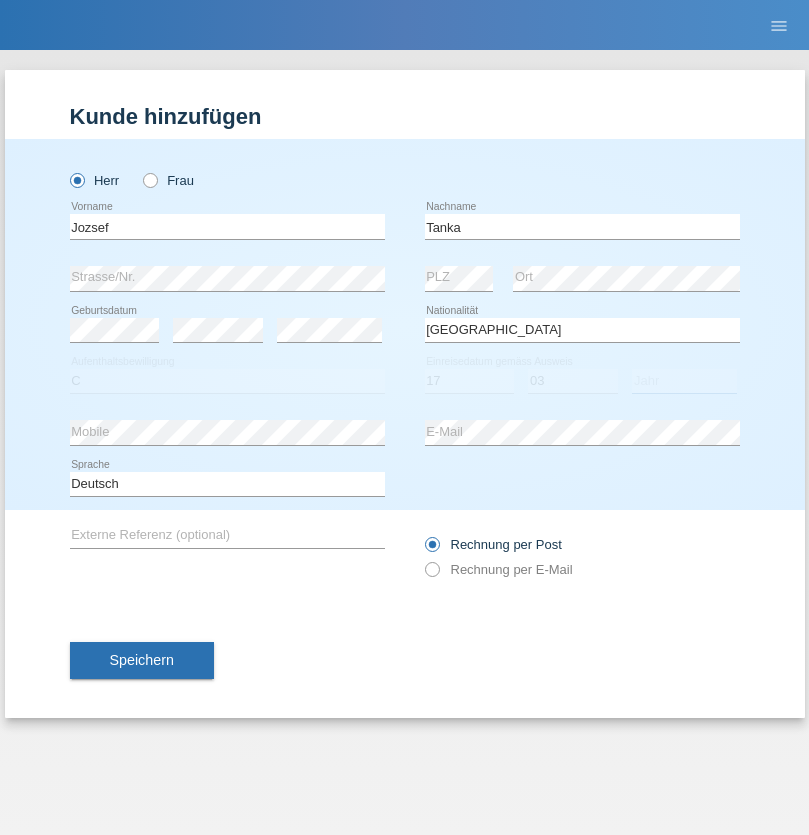select on "2010" 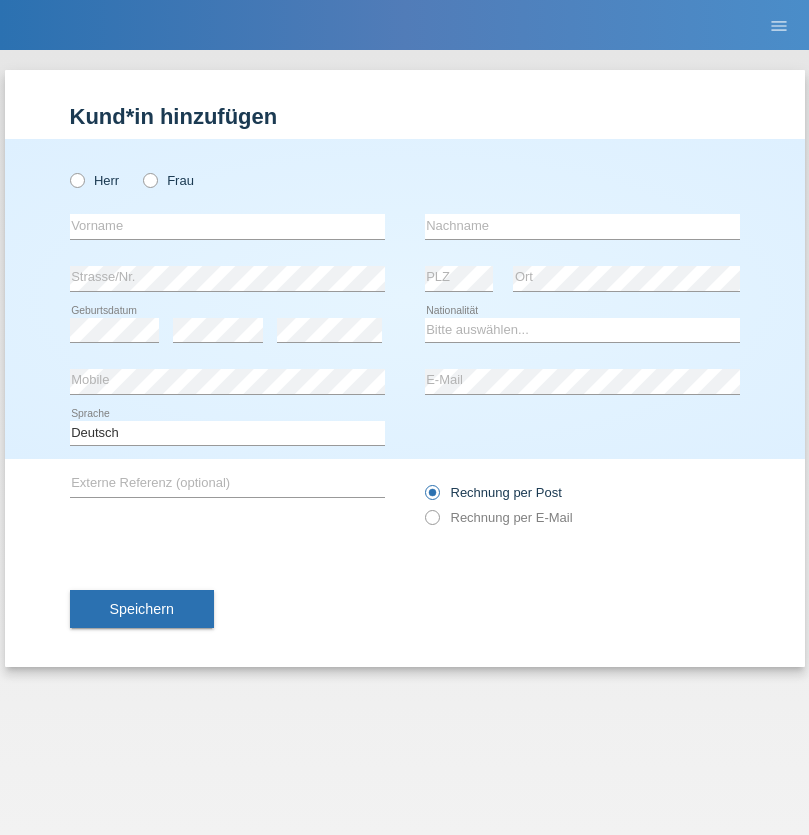 scroll, scrollTop: 0, scrollLeft: 0, axis: both 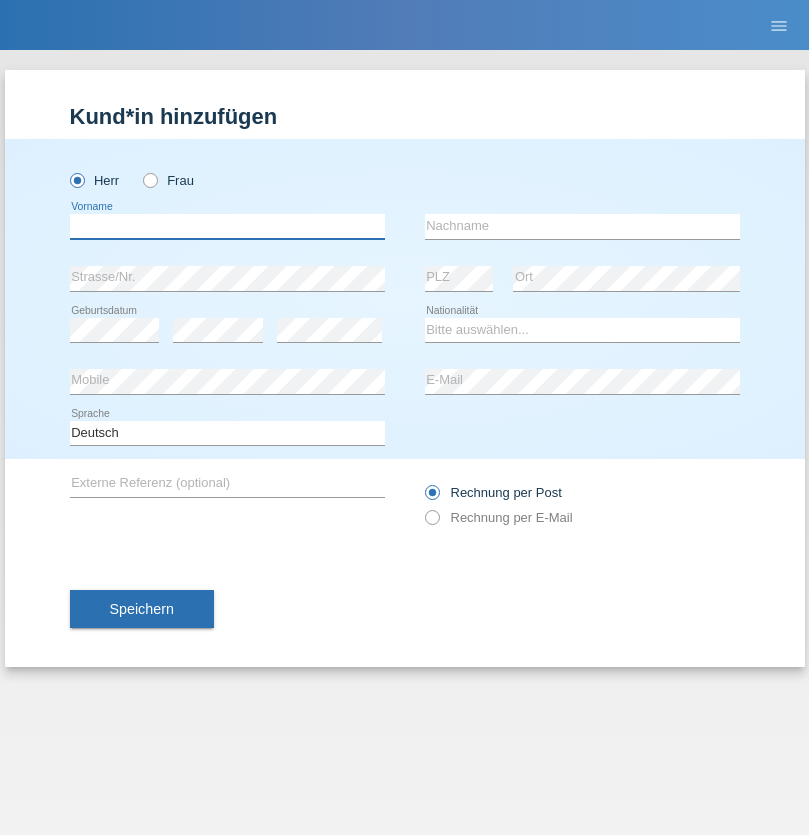 click at bounding box center (227, 226) 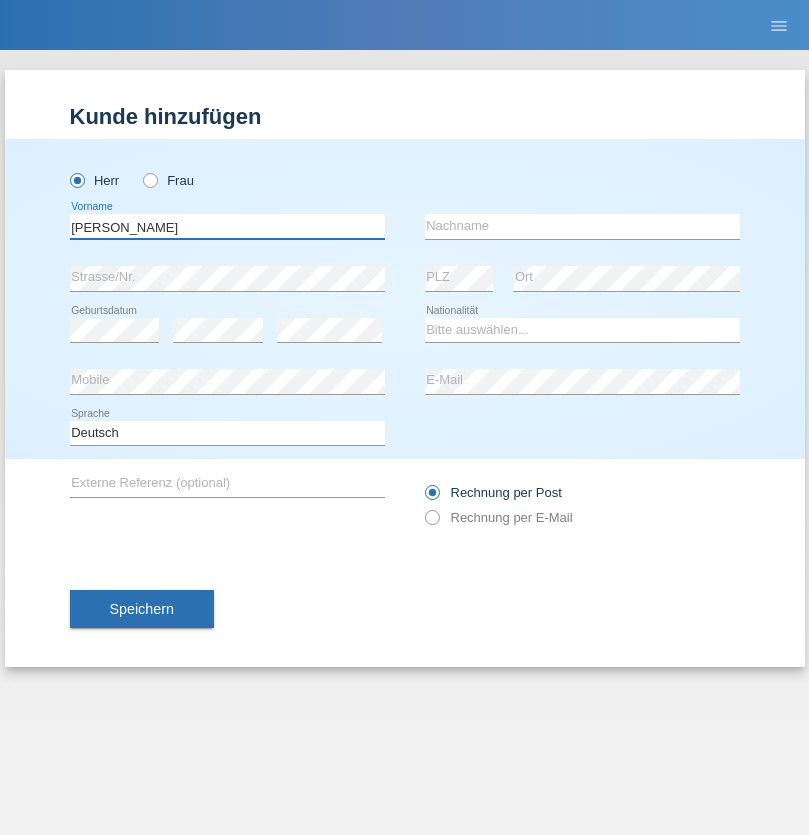 type on "Shir Ahmad" 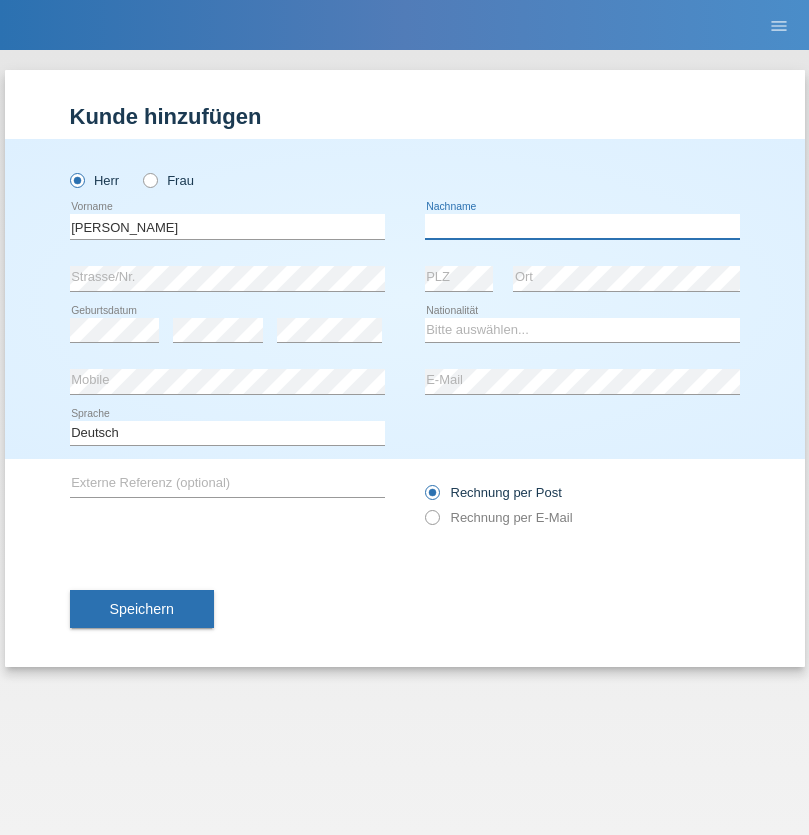 click at bounding box center [582, 226] 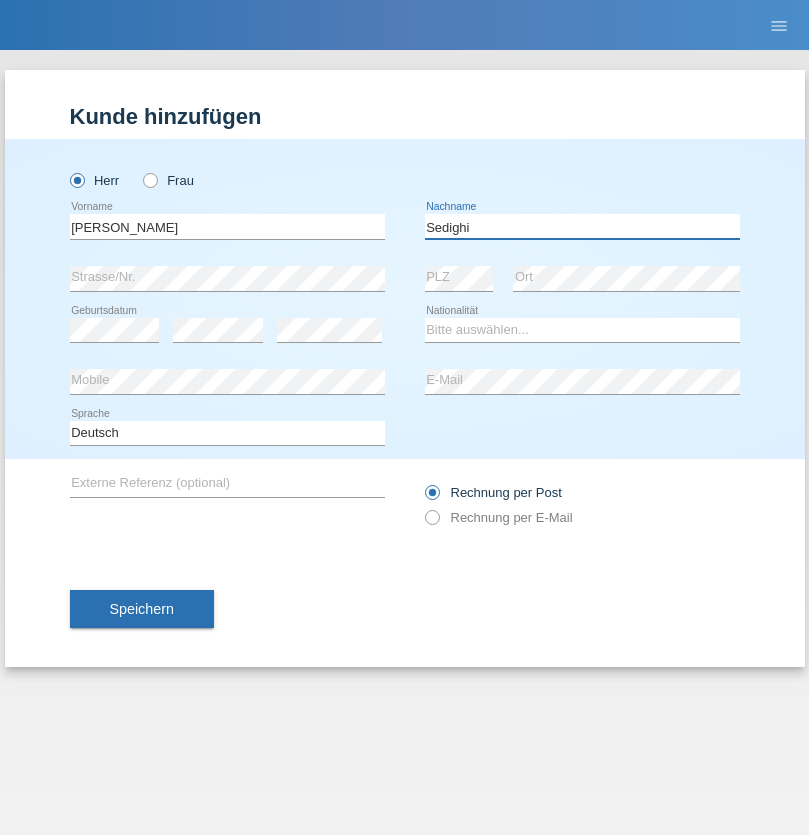 type on "Sedighi" 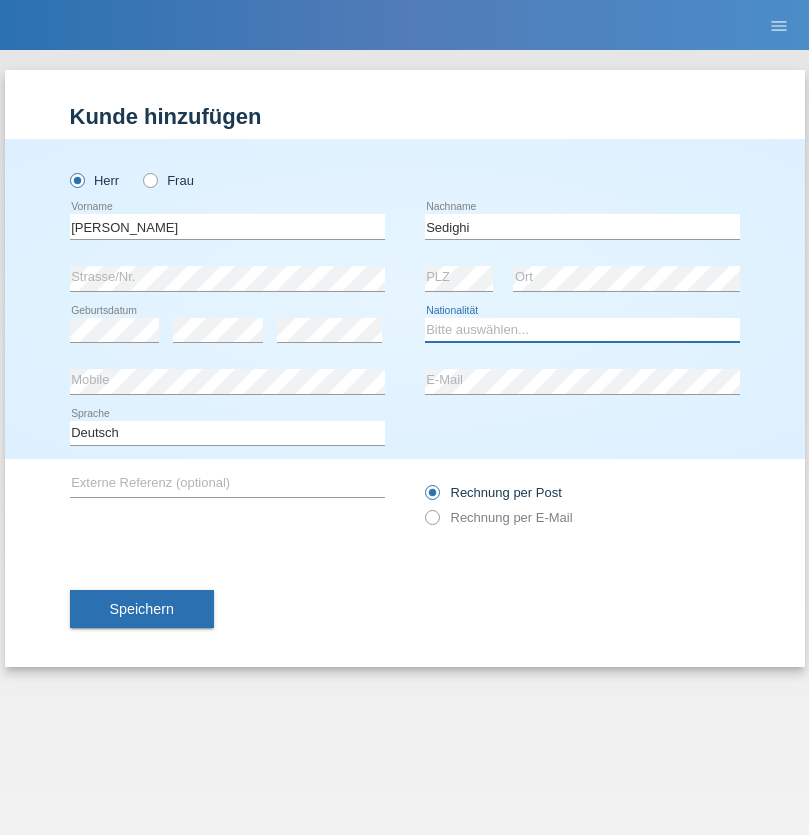 select on "AF" 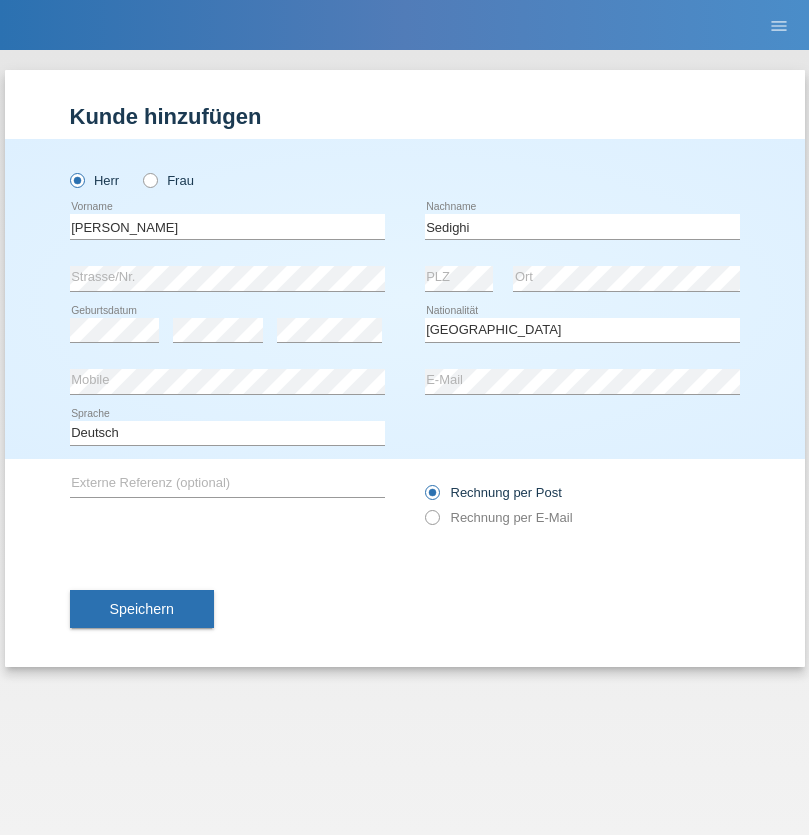 select on "C" 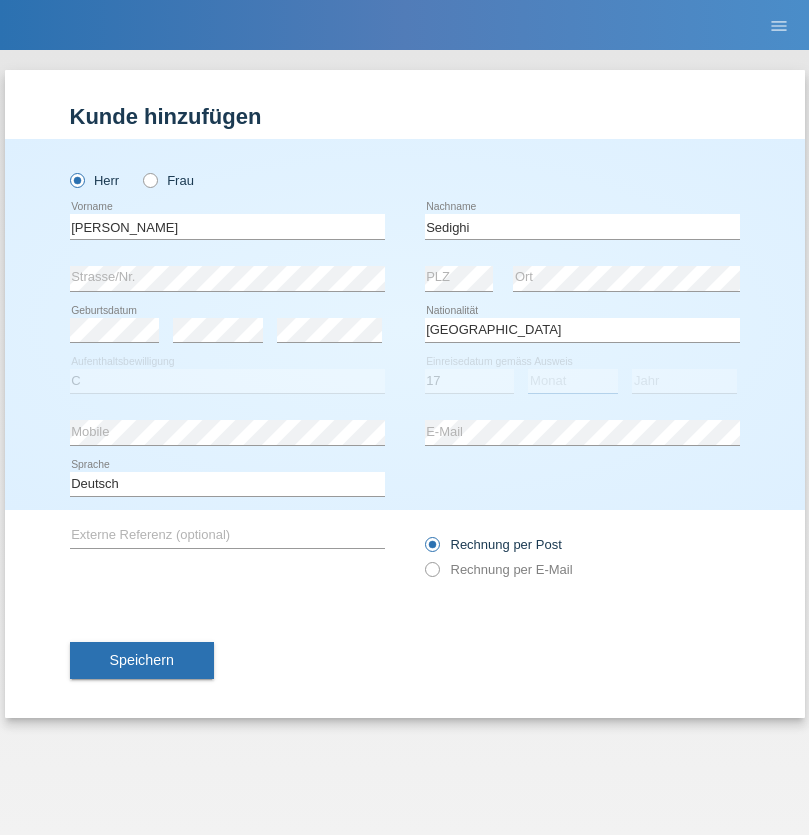 select on "10" 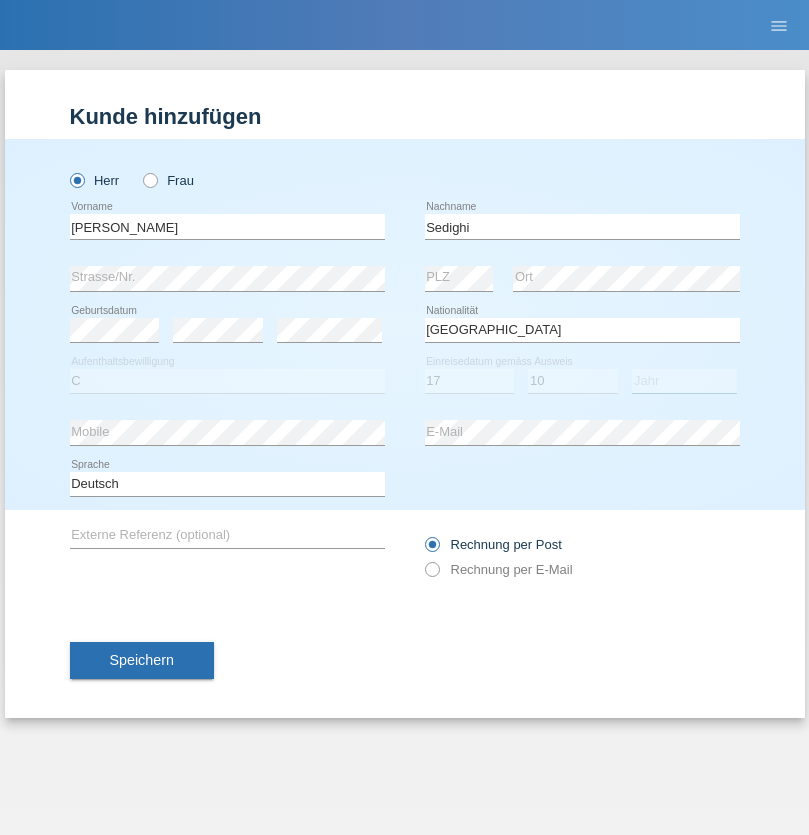 select on "2015" 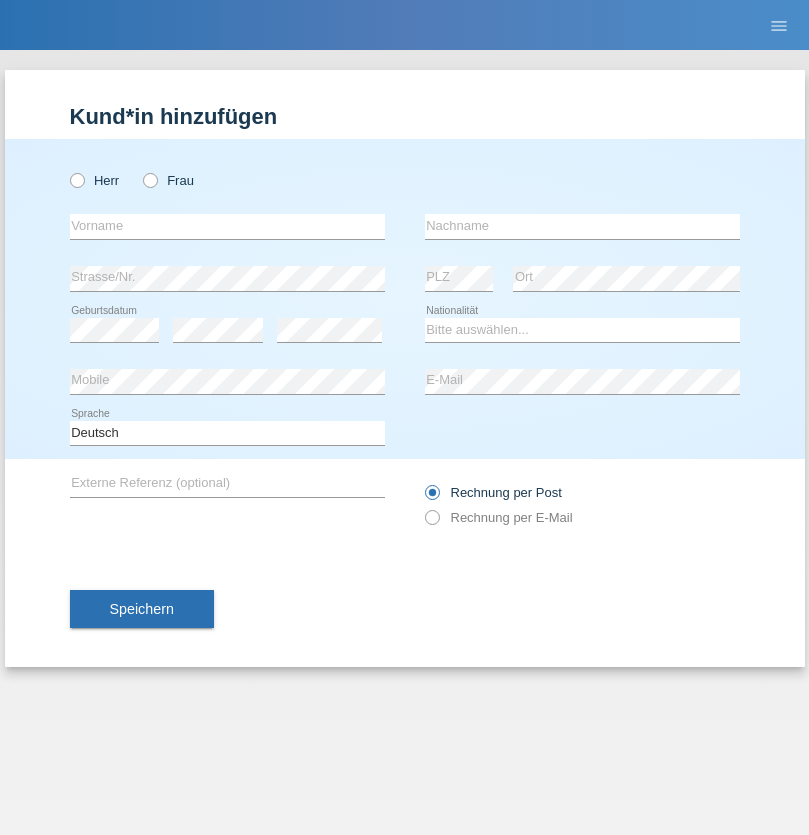 scroll, scrollTop: 0, scrollLeft: 0, axis: both 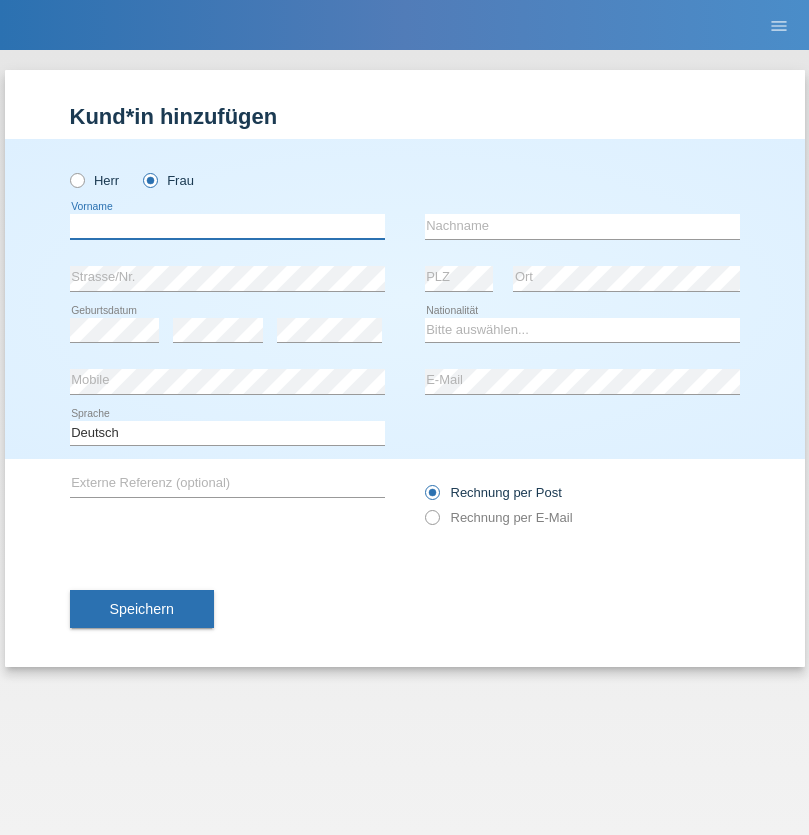 click at bounding box center (227, 226) 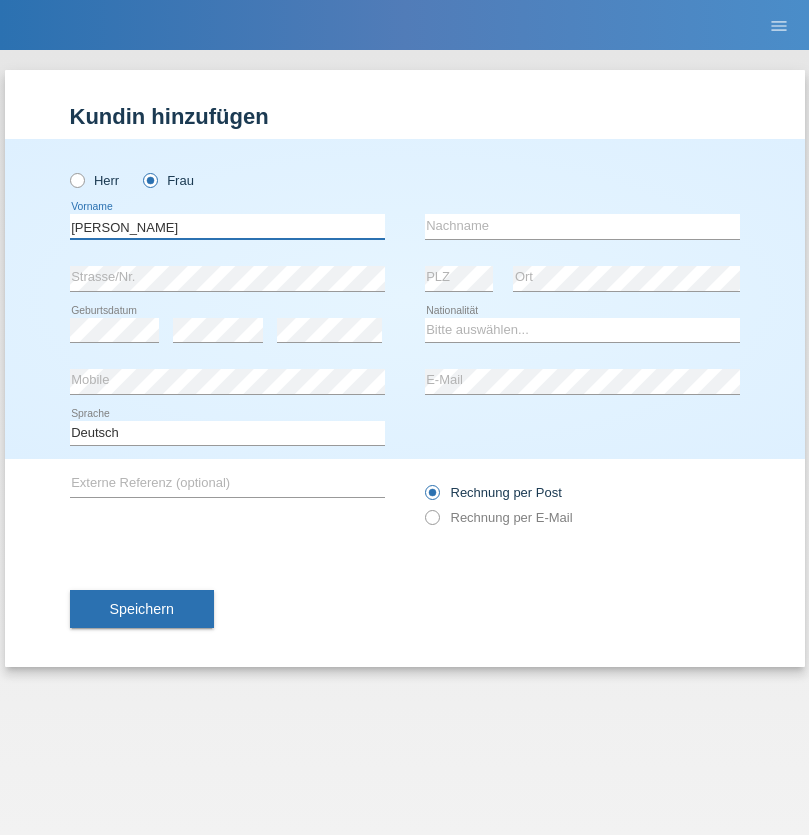 type on "[PERSON_NAME]" 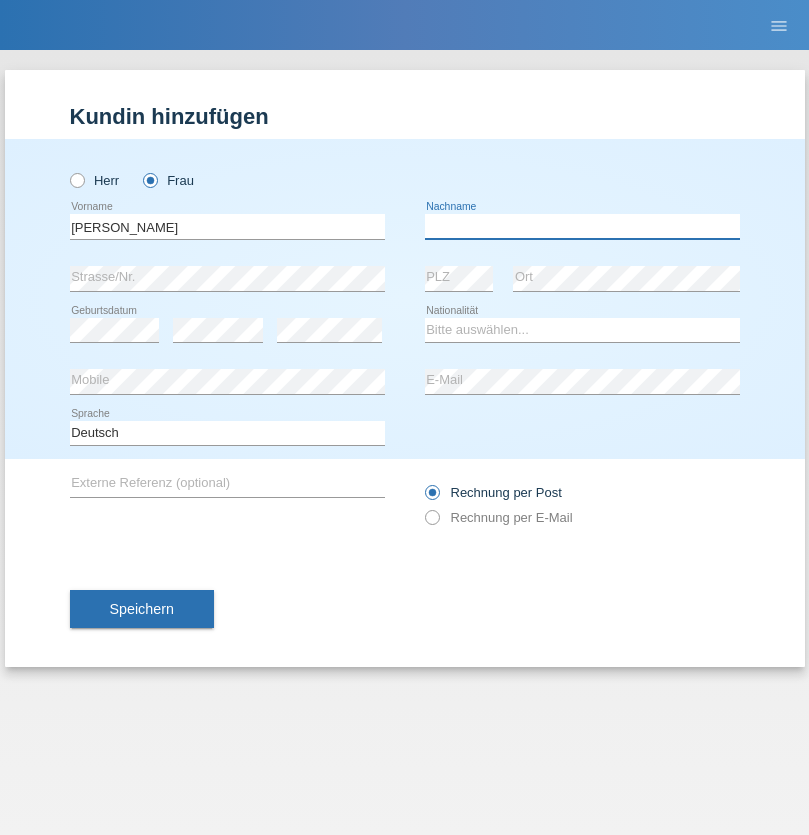 click at bounding box center [582, 226] 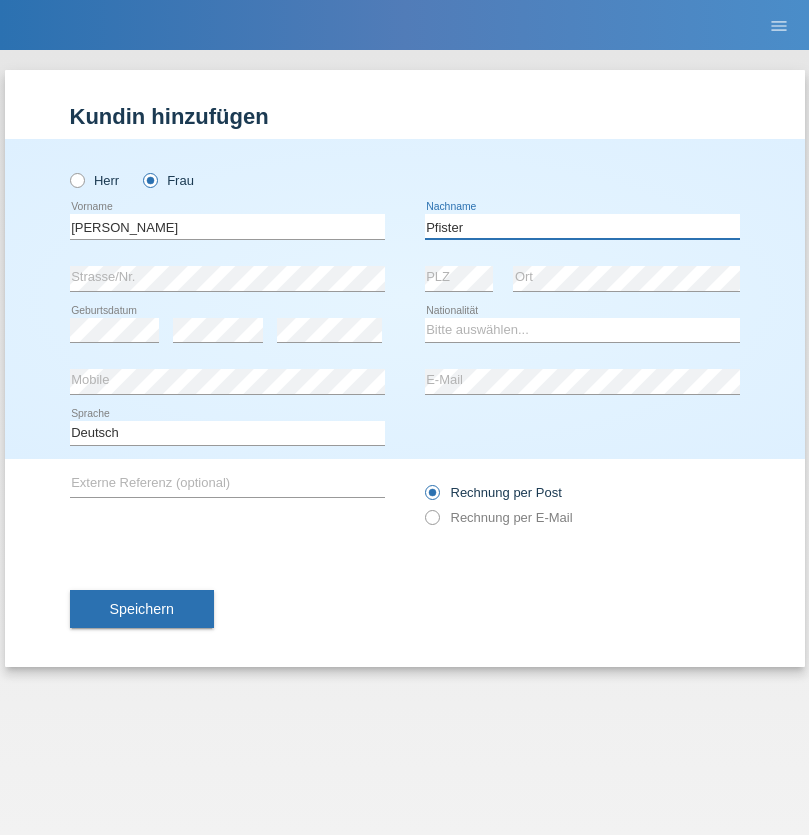 type on "Pfister" 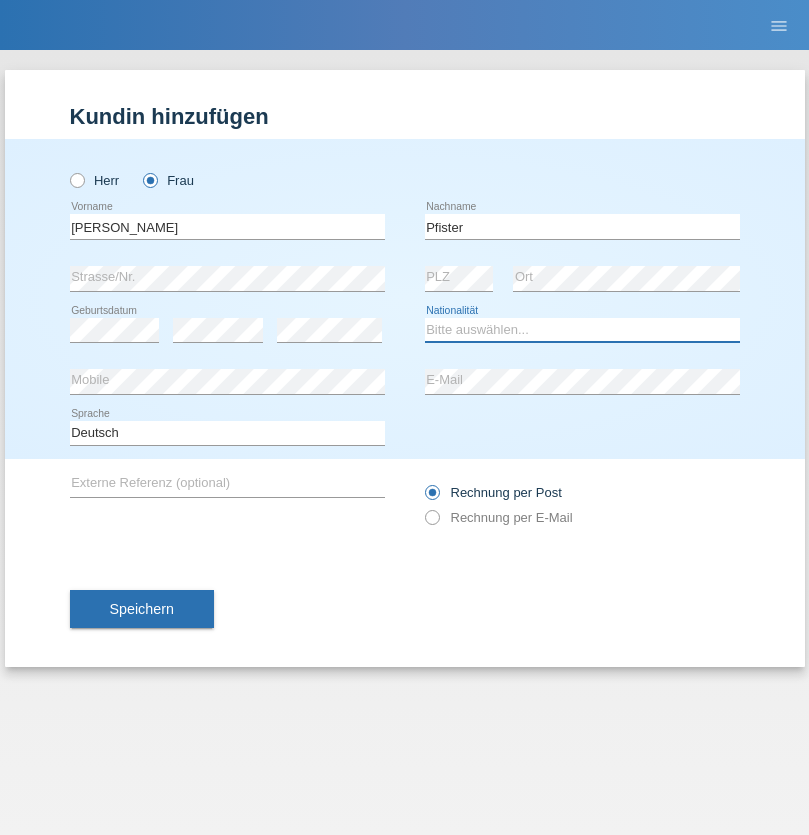 select on "FR" 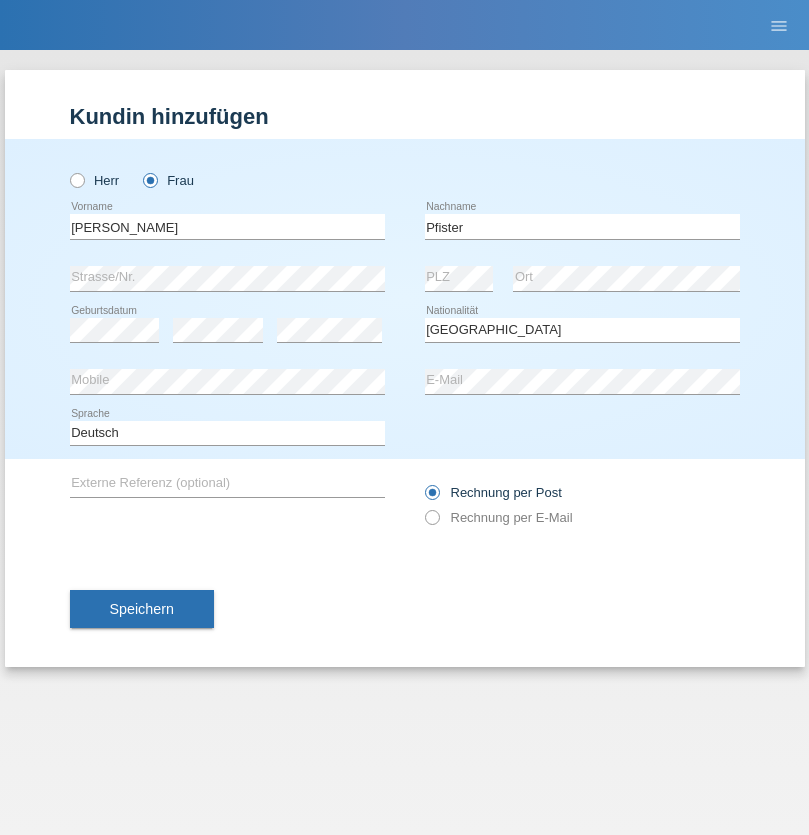 select on "C" 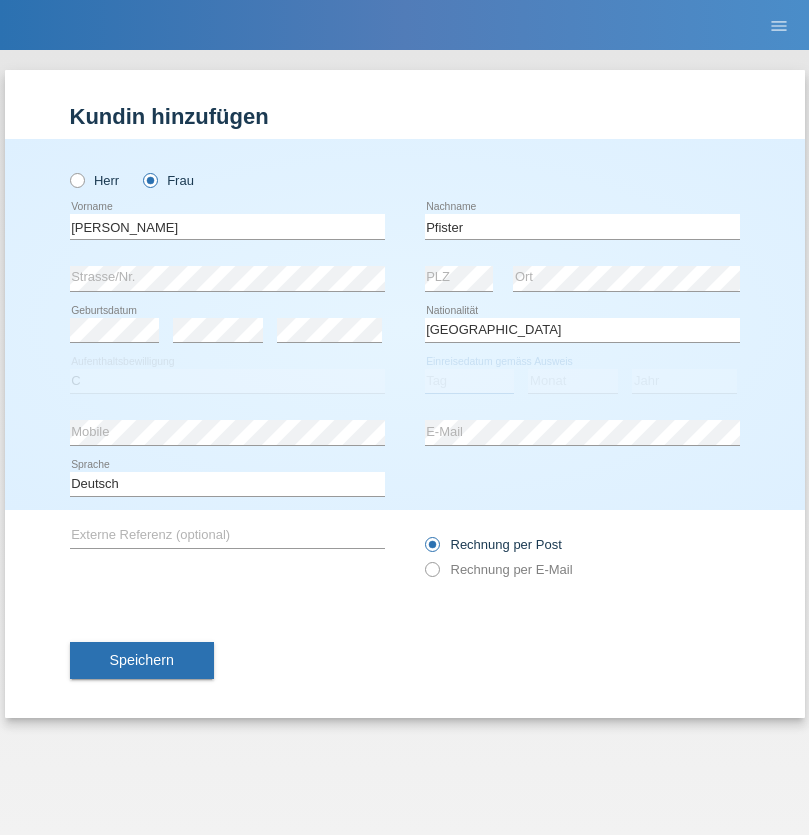 select on "24" 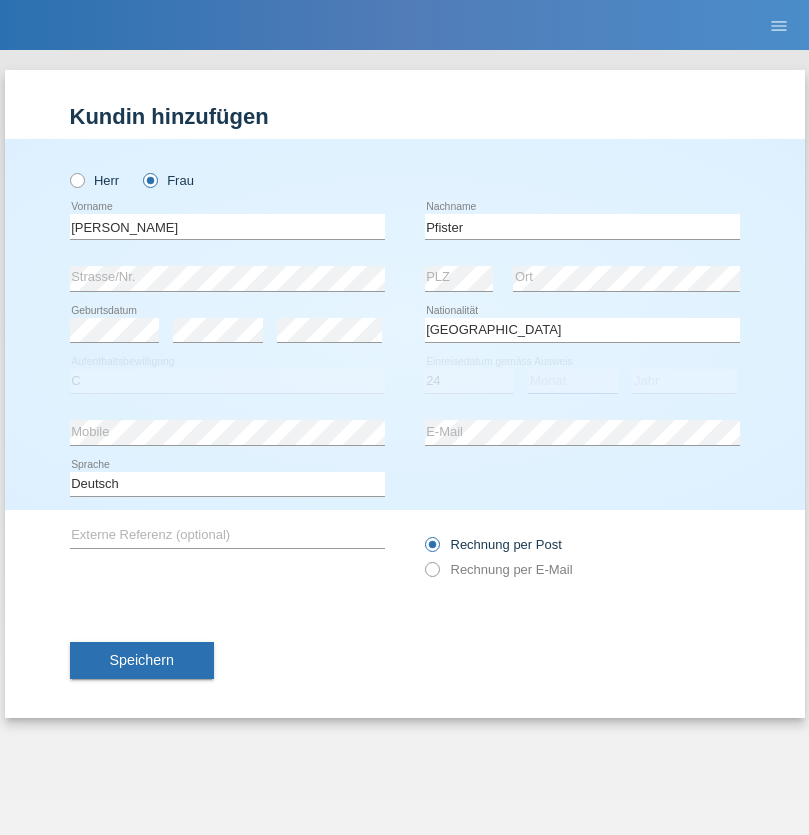 select on "08" 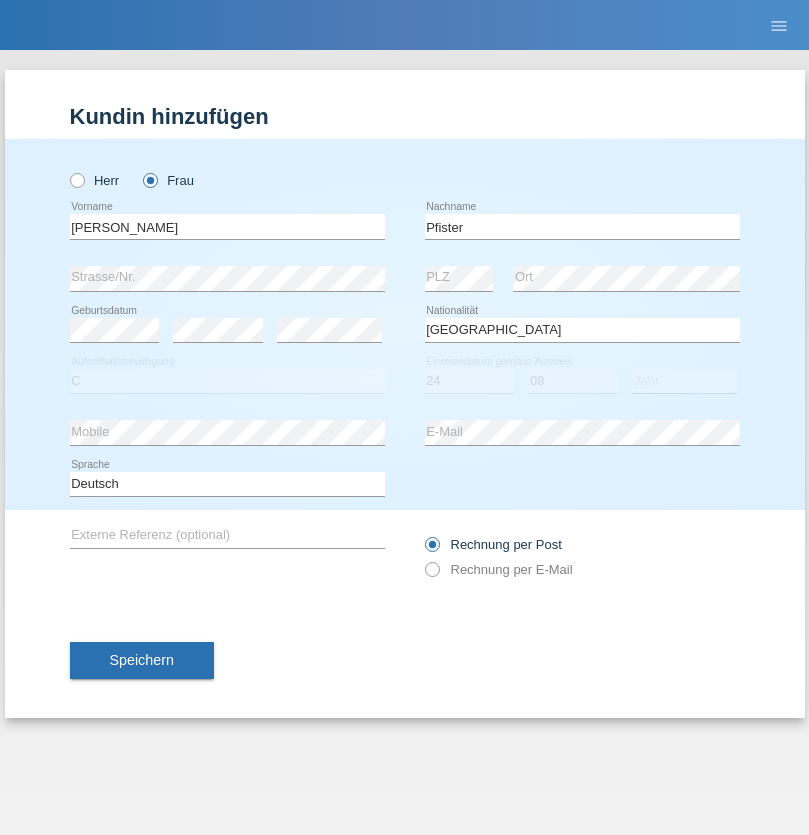 select on "2009" 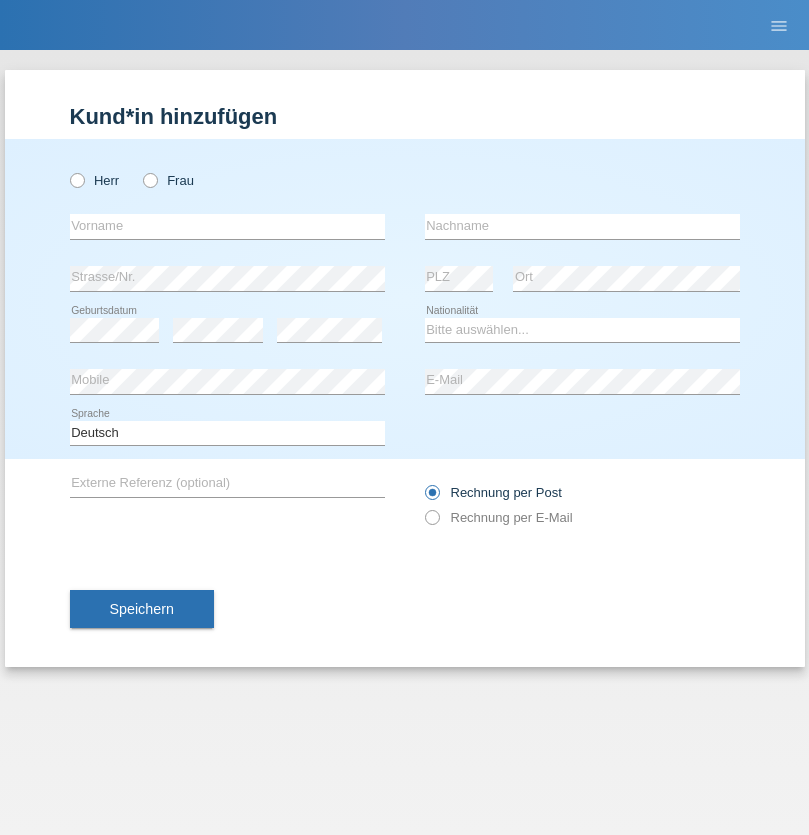 scroll, scrollTop: 0, scrollLeft: 0, axis: both 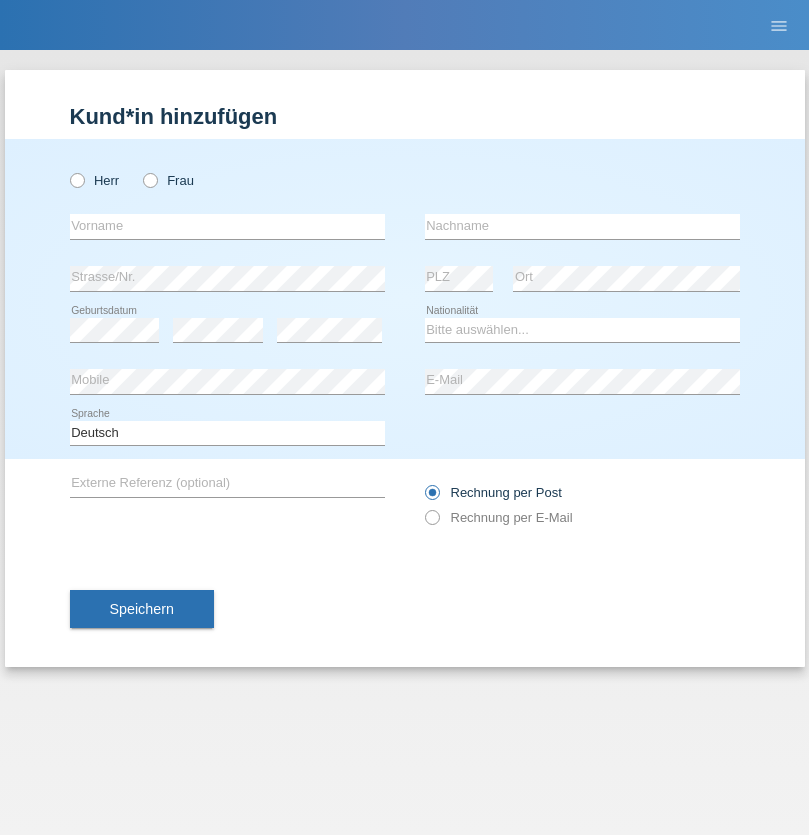 radio on "true" 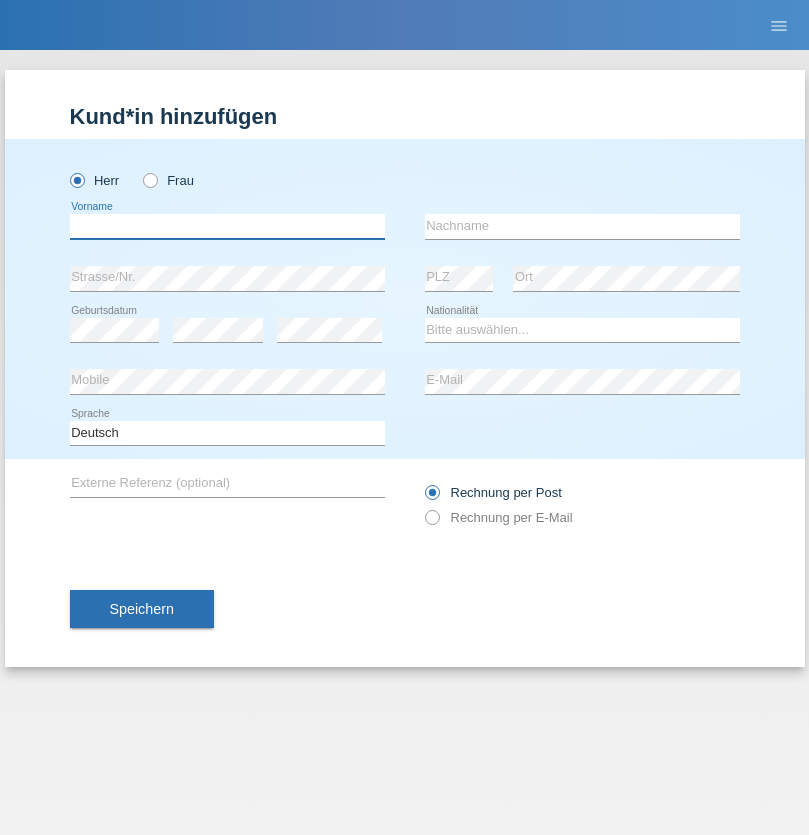 click at bounding box center [227, 226] 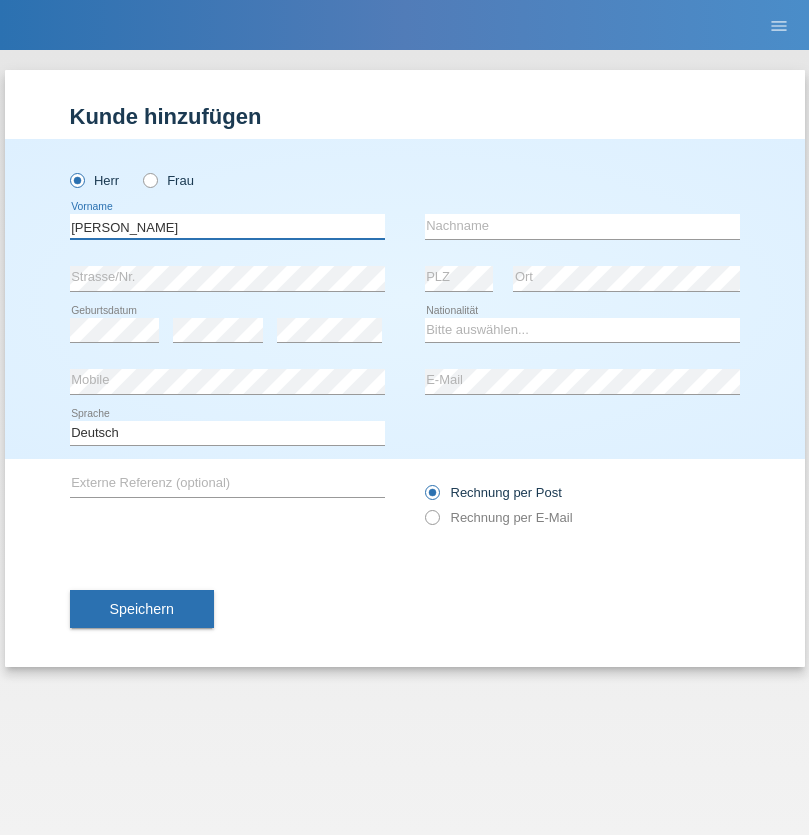 type on "[PERSON_NAME]" 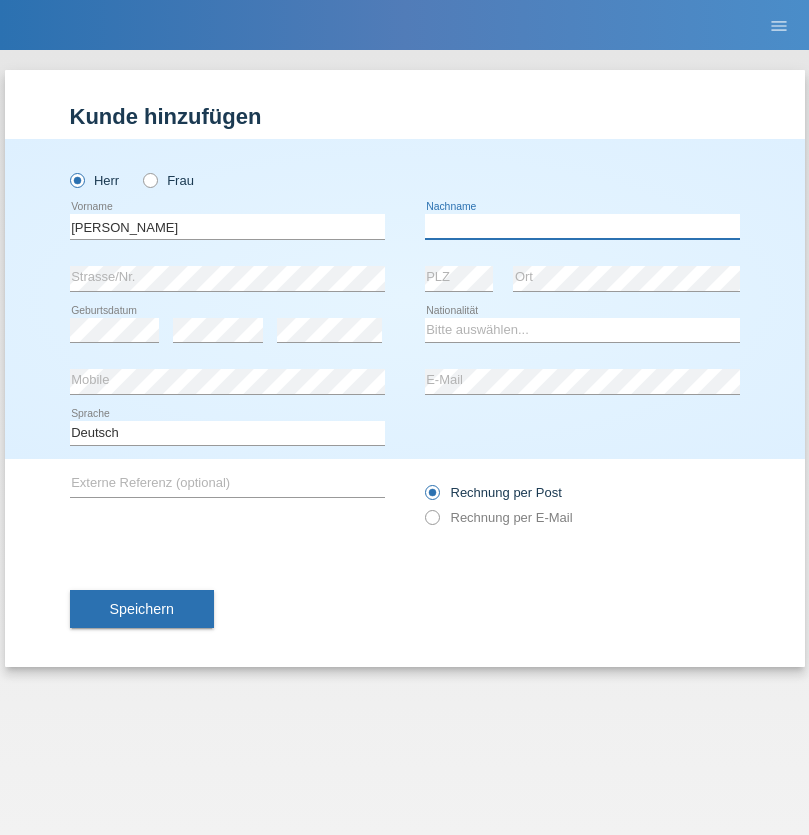 click at bounding box center [582, 226] 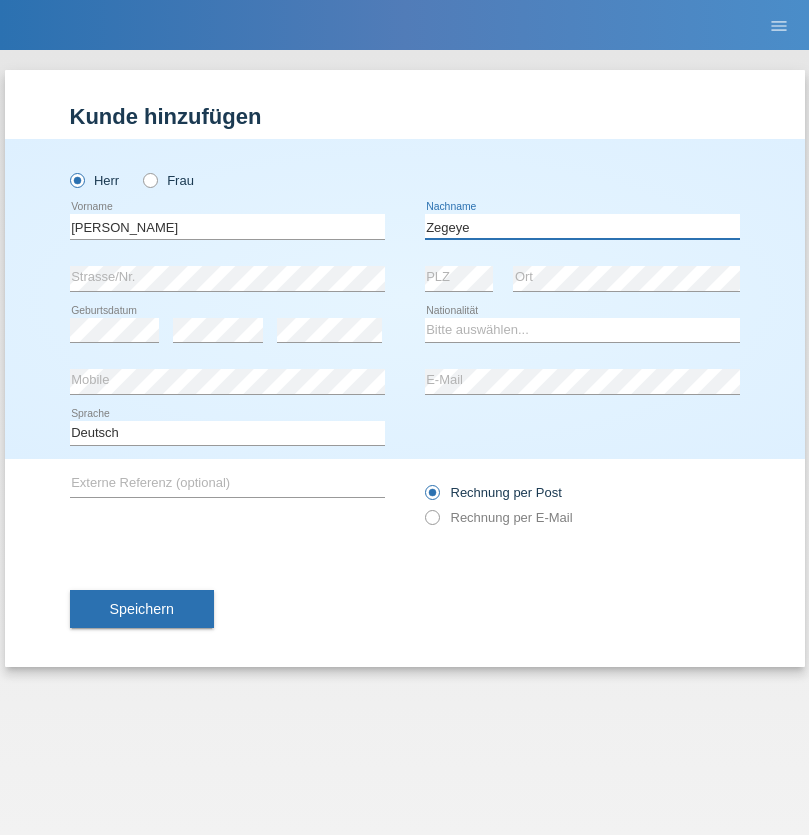 type on "Zegeye" 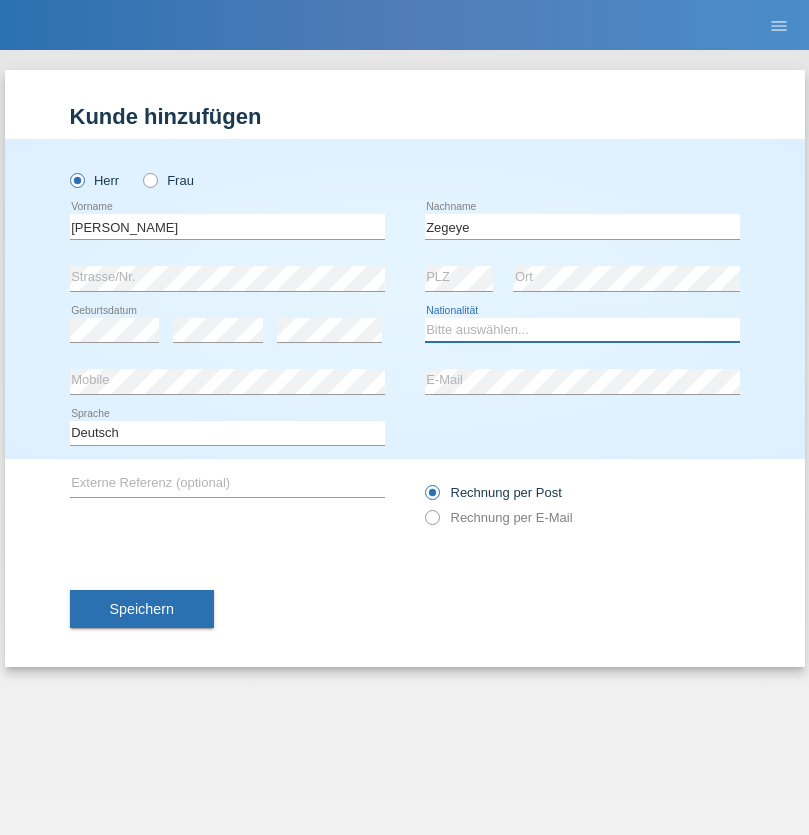 select on "CH" 